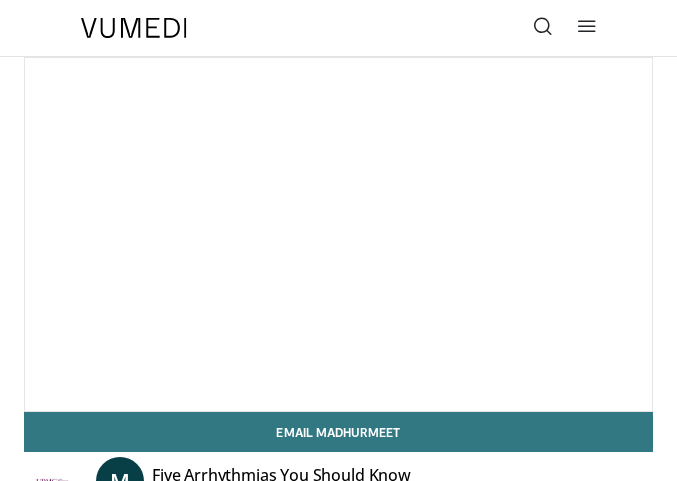 scroll, scrollTop: 0, scrollLeft: 0, axis: both 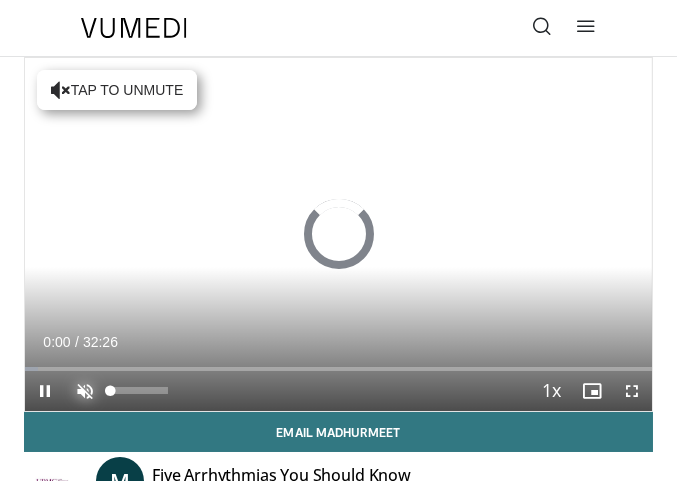 click at bounding box center [85, 391] 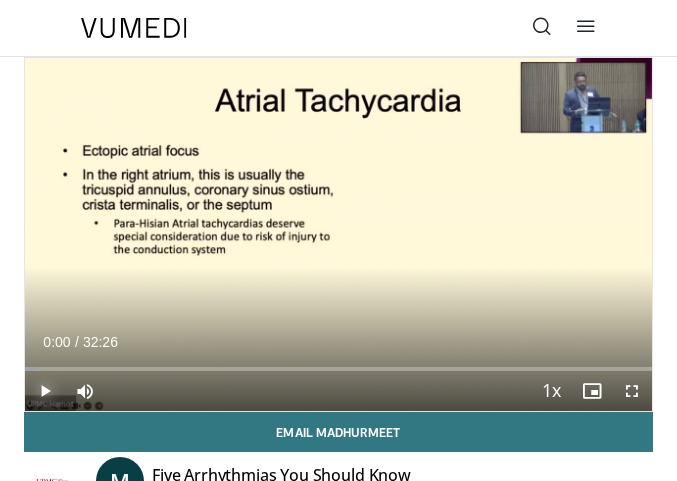 click at bounding box center (45, 391) 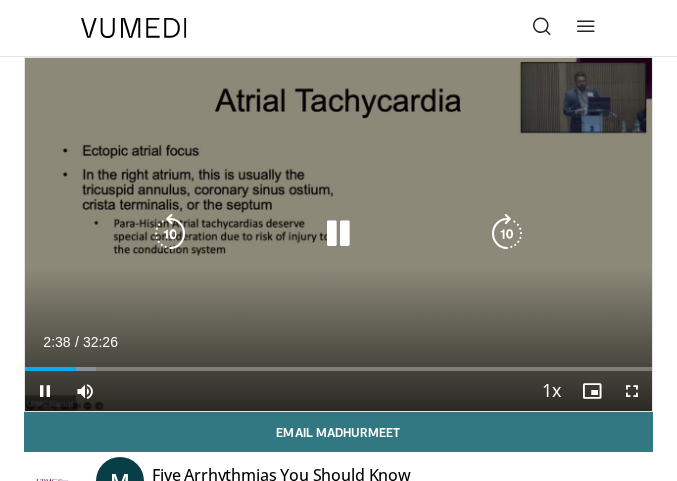 click at bounding box center [339, 234] 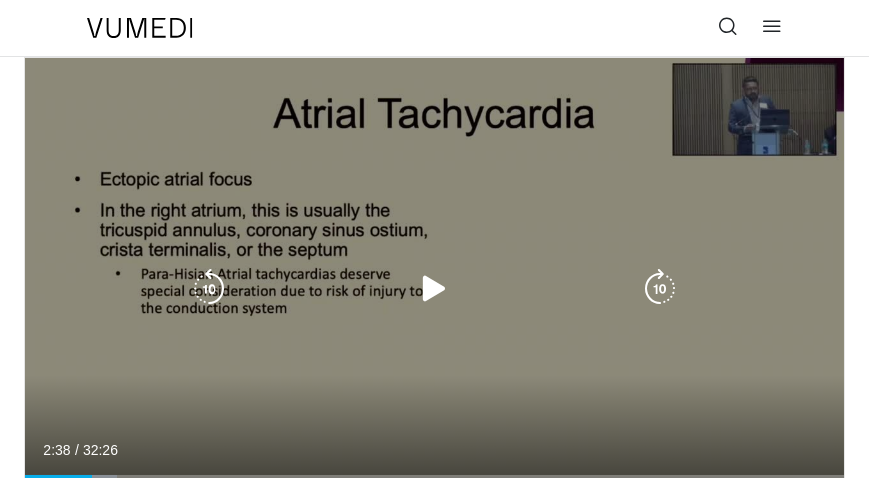 click at bounding box center (434, 289) 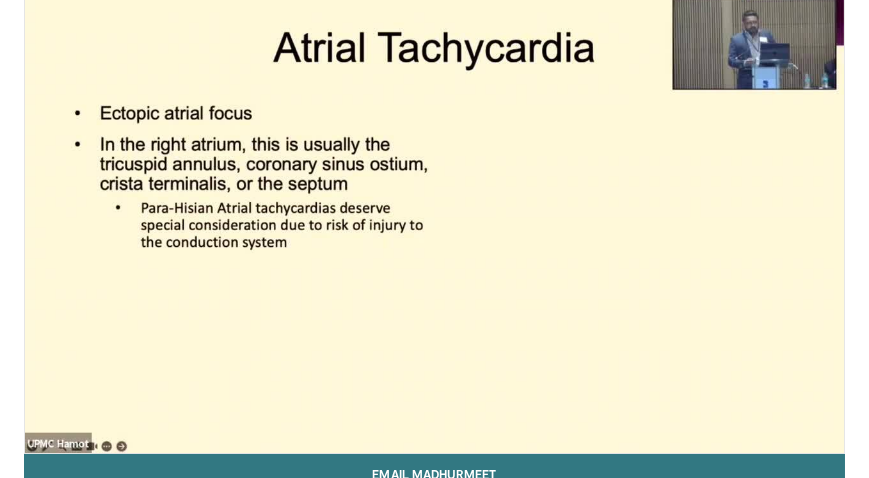 scroll, scrollTop: 72, scrollLeft: 0, axis: vertical 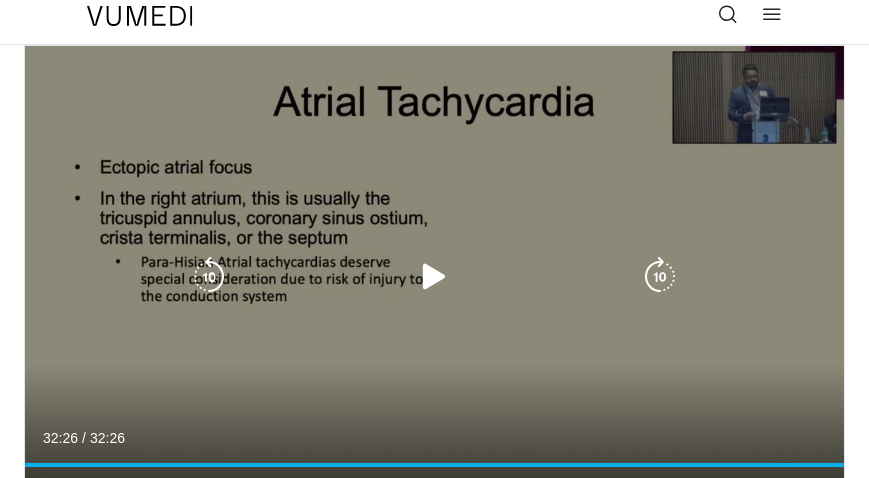 click on "10 seconds
Tap to unmute" at bounding box center (434, 276) 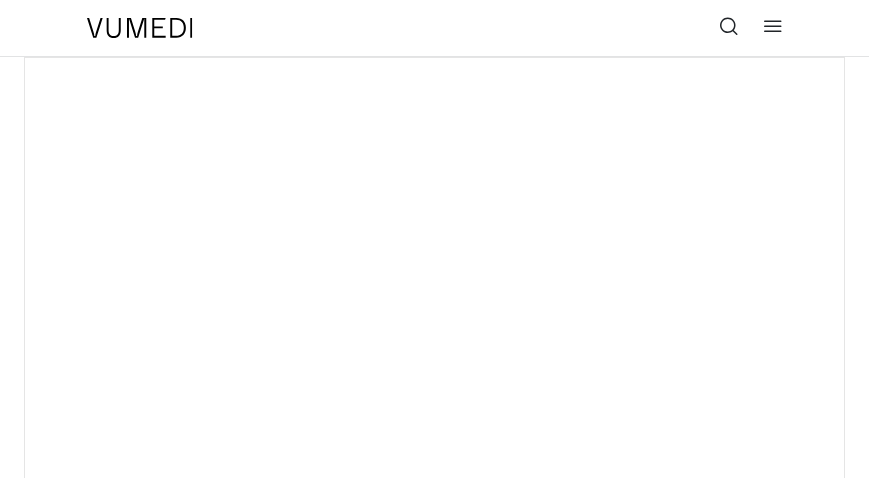 scroll, scrollTop: 0, scrollLeft: 0, axis: both 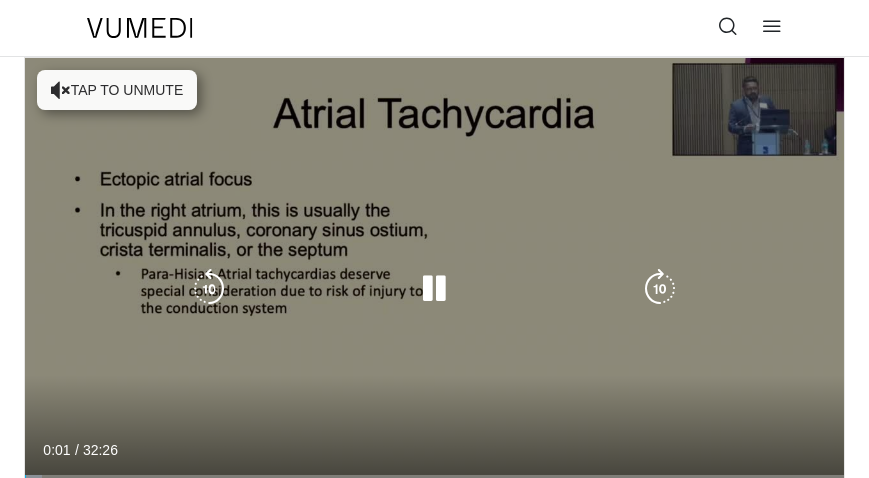 click on "Tap to unmute" at bounding box center (117, 90) 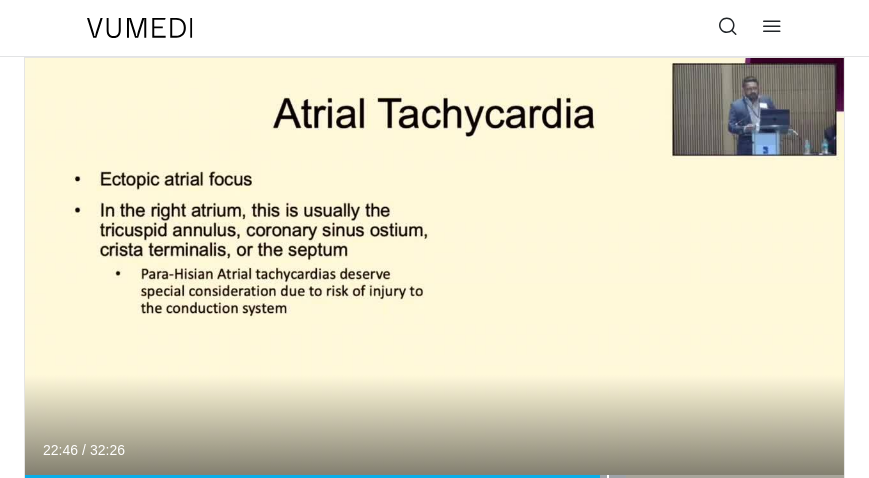 drag, startPoint x: 31, startPoint y: 477, endPoint x: 599, endPoint y: 481, distance: 568.0141 